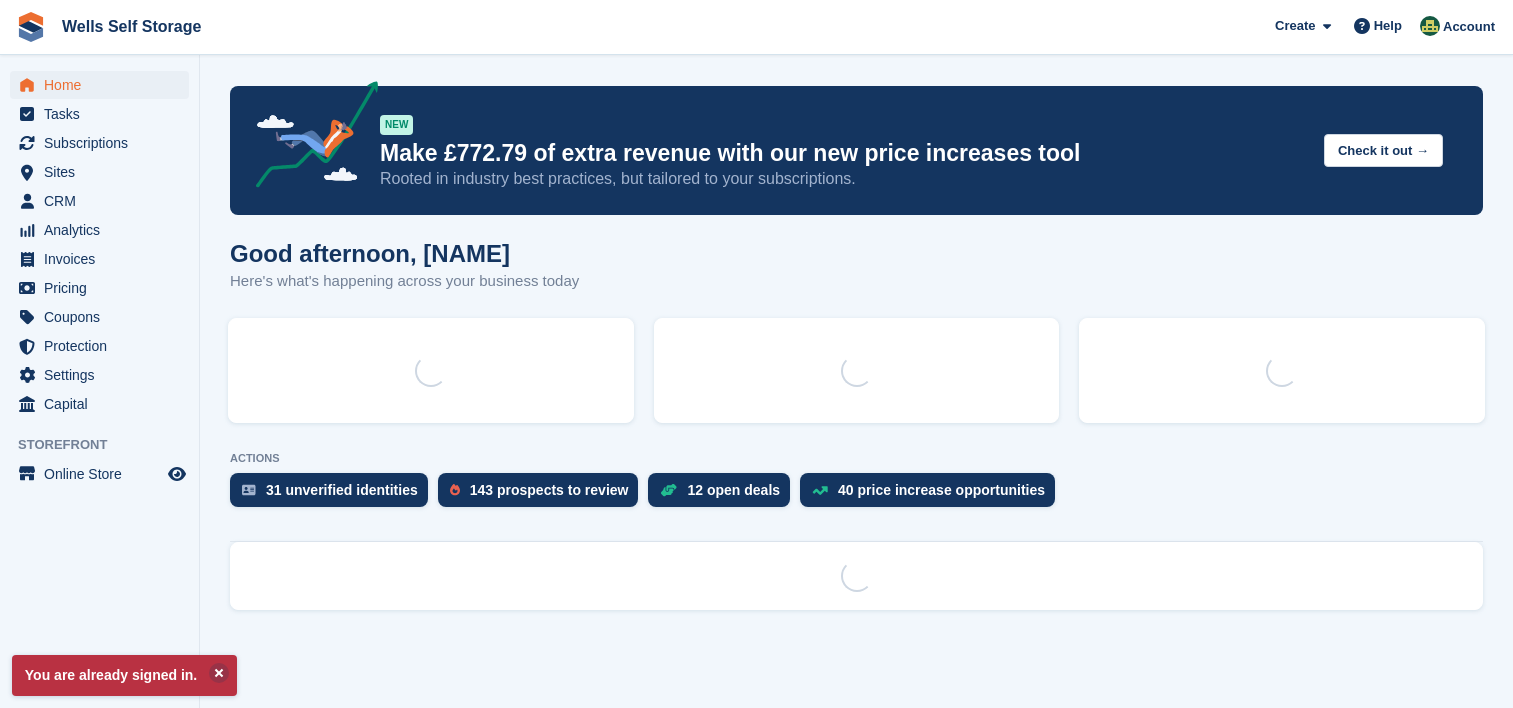 scroll, scrollTop: 0, scrollLeft: 0, axis: both 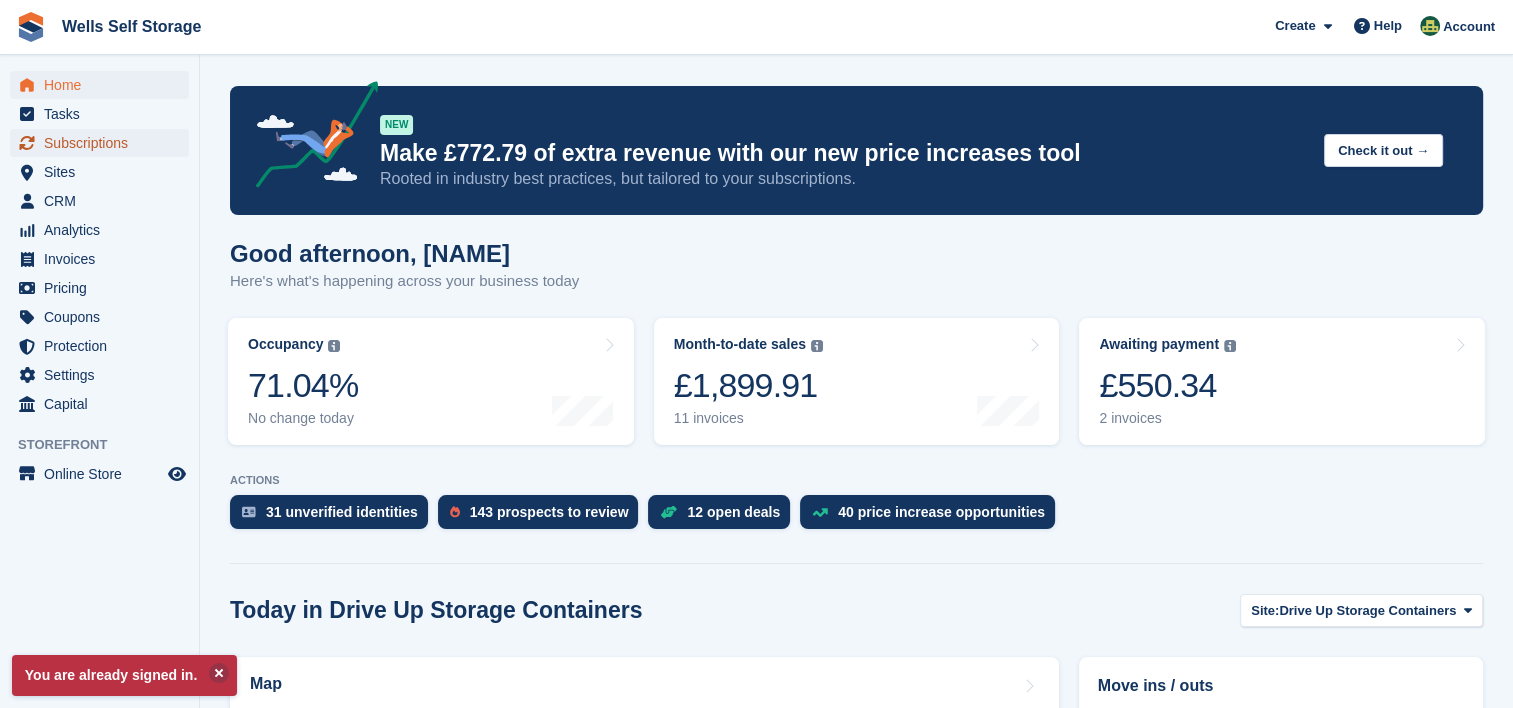 click on "Subscriptions" at bounding box center [104, 143] 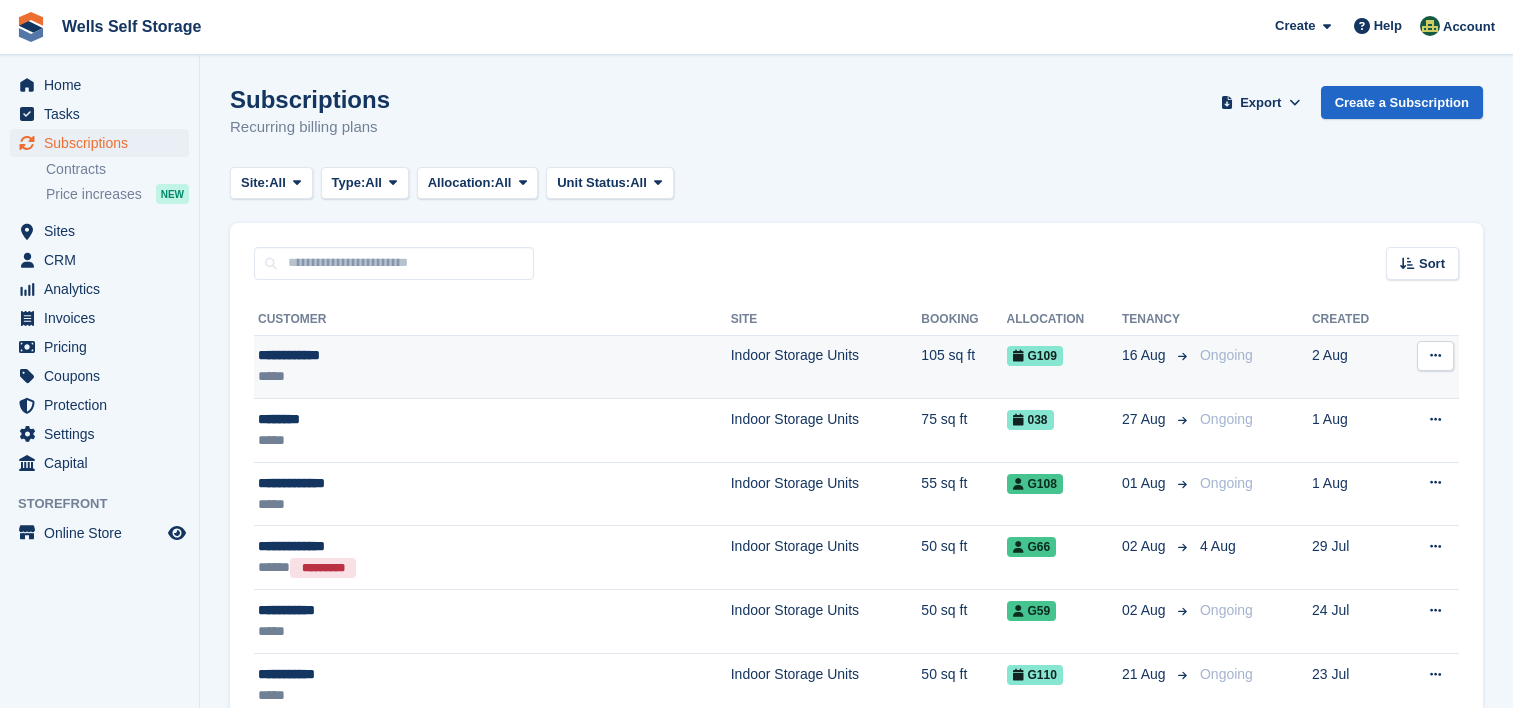 scroll, scrollTop: 0, scrollLeft: 0, axis: both 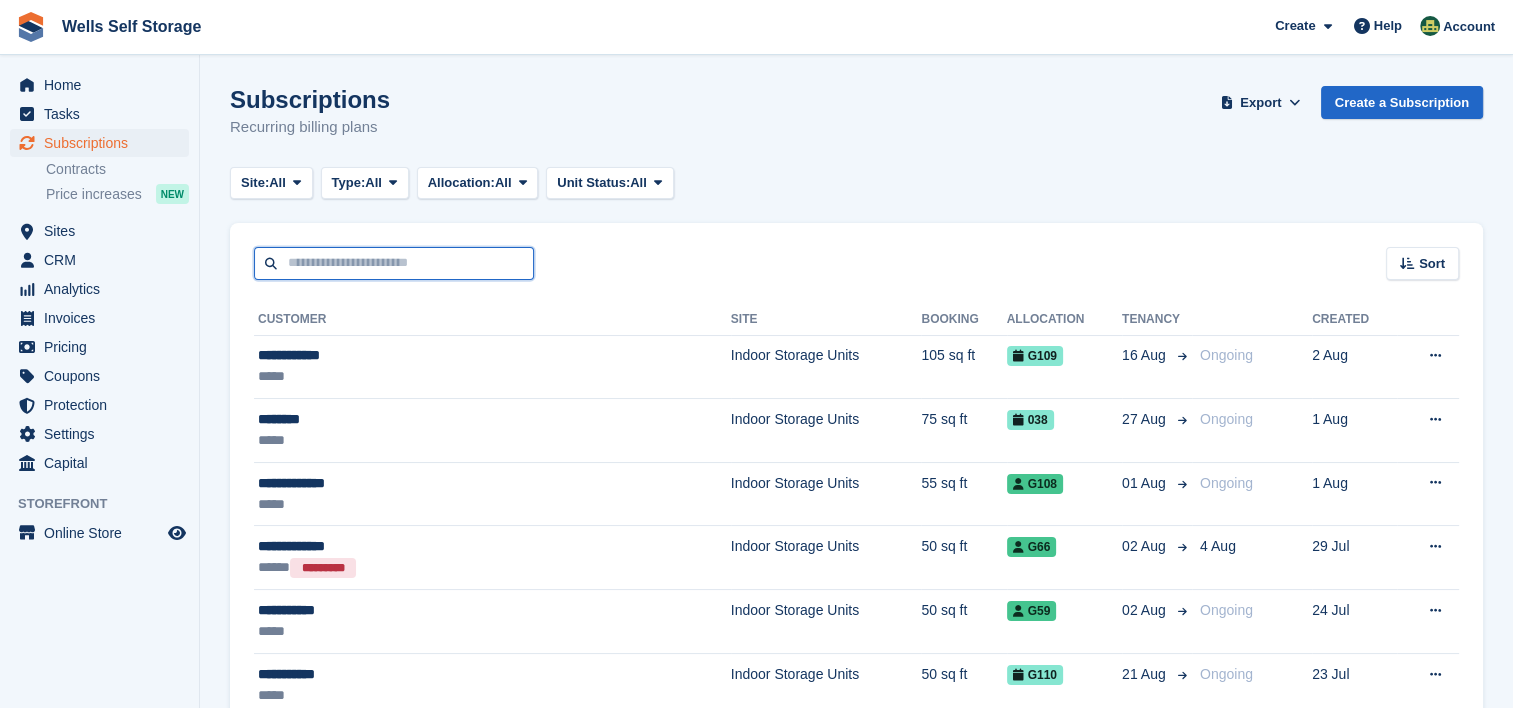 click at bounding box center (394, 263) 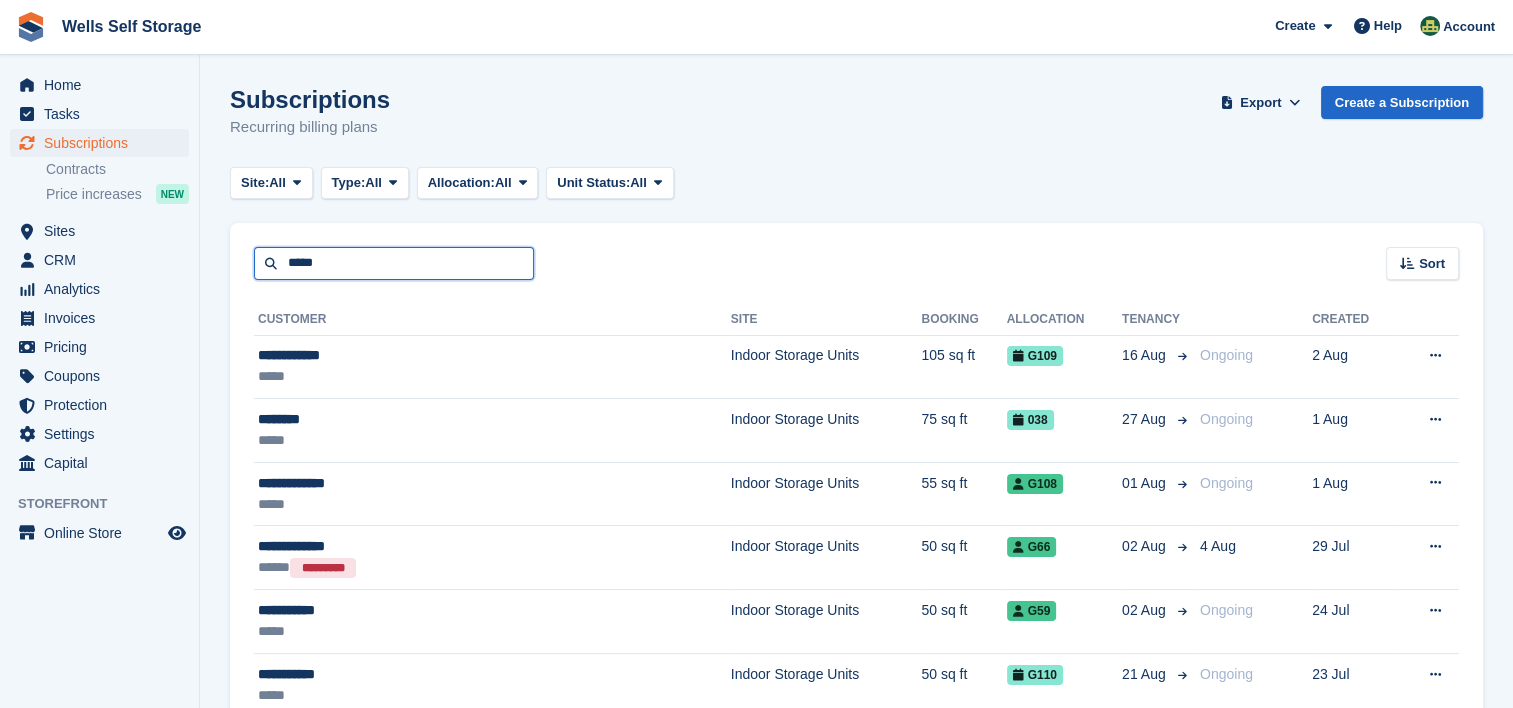 type on "*****" 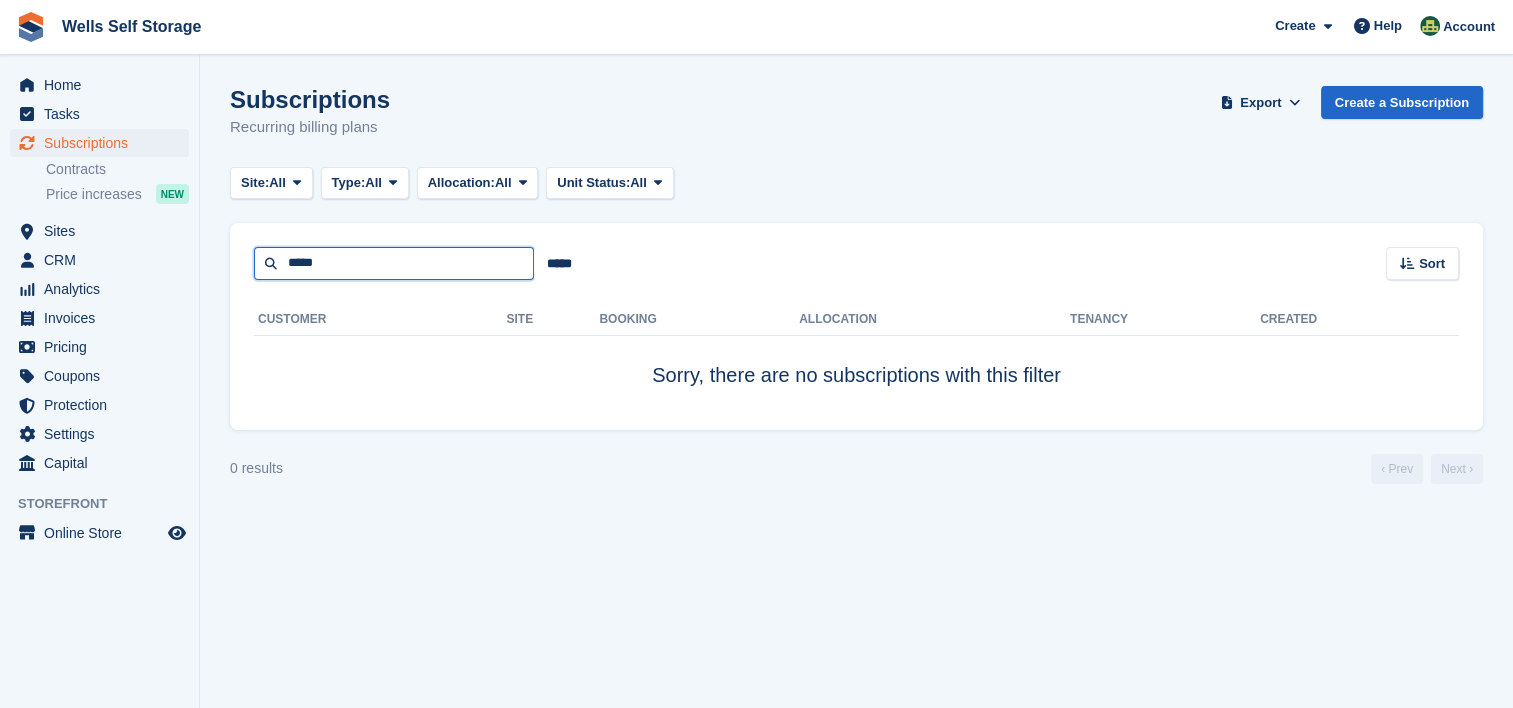 click on "*****" at bounding box center (394, 263) 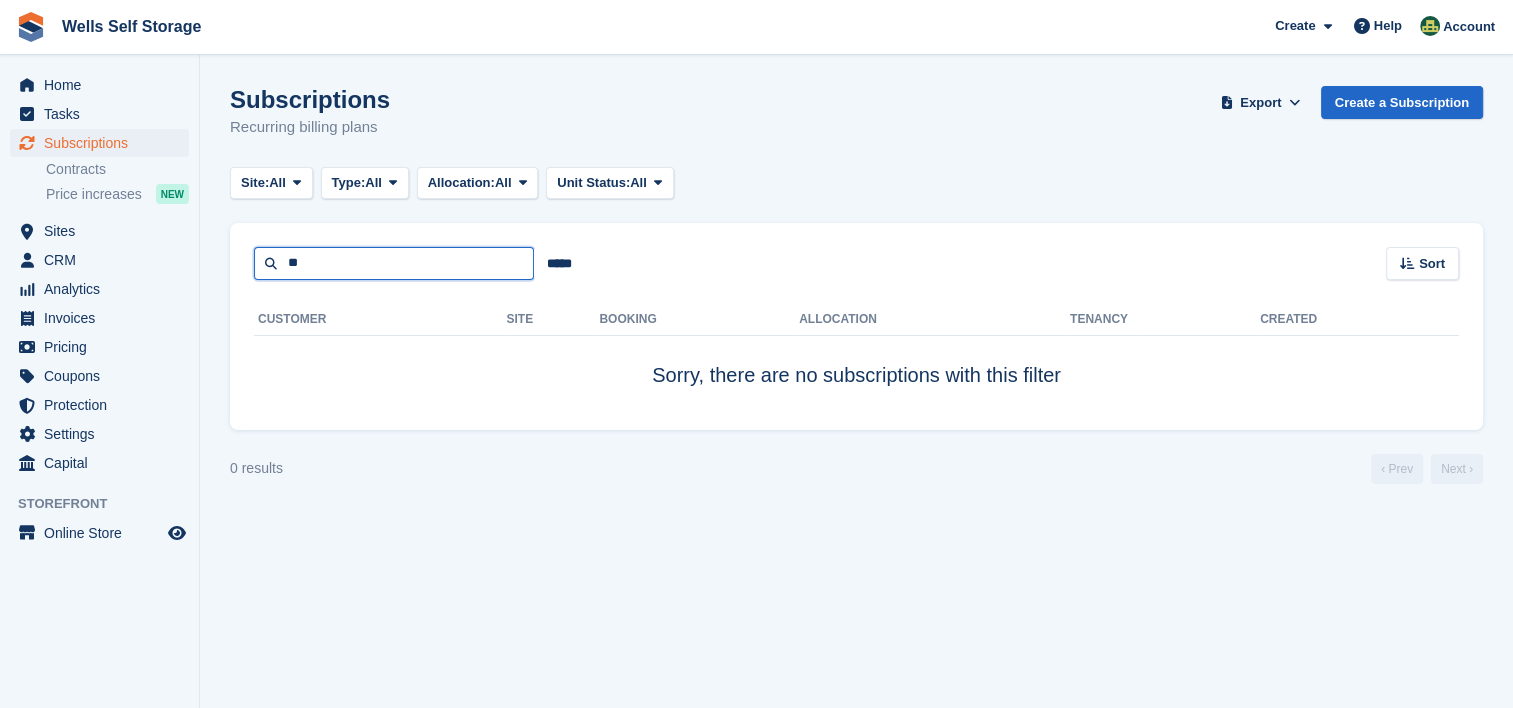 type on "*" 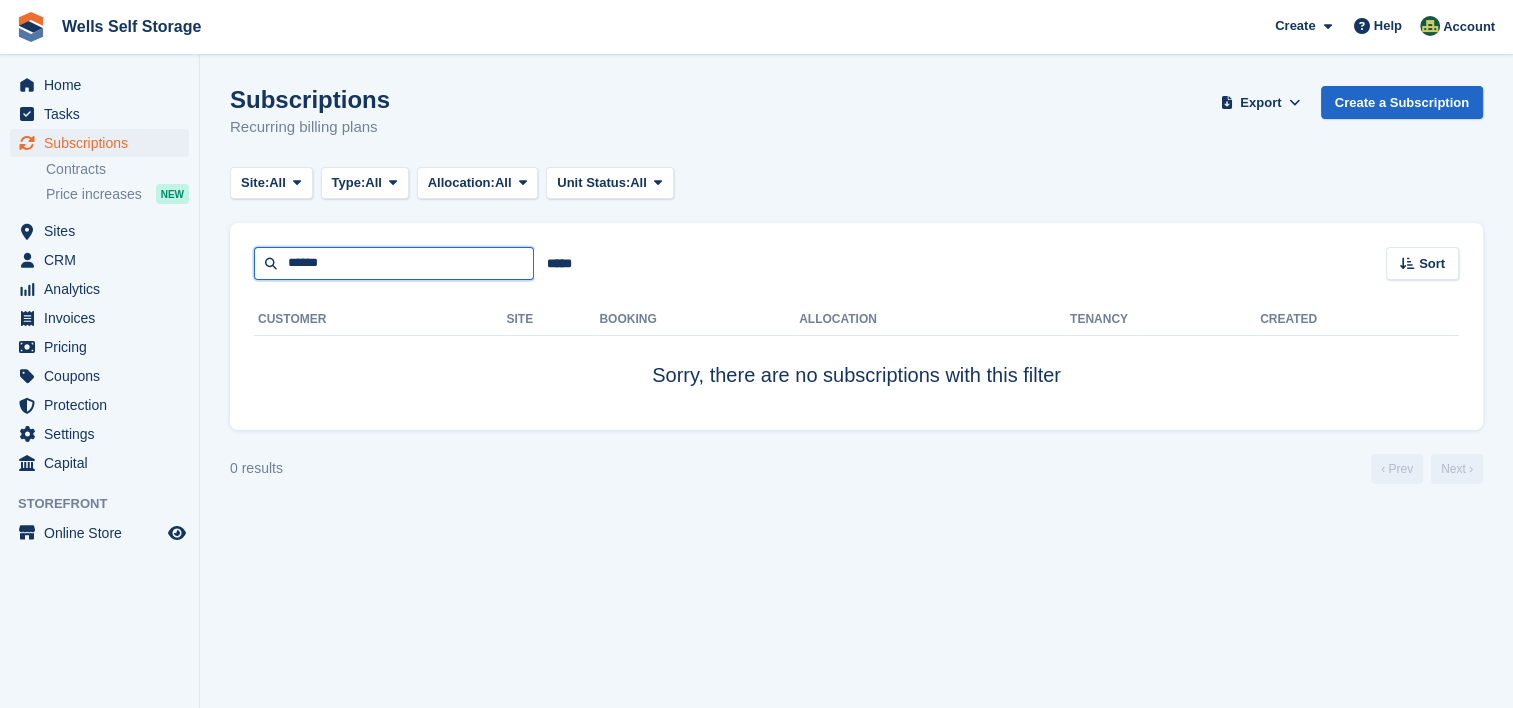 type on "******" 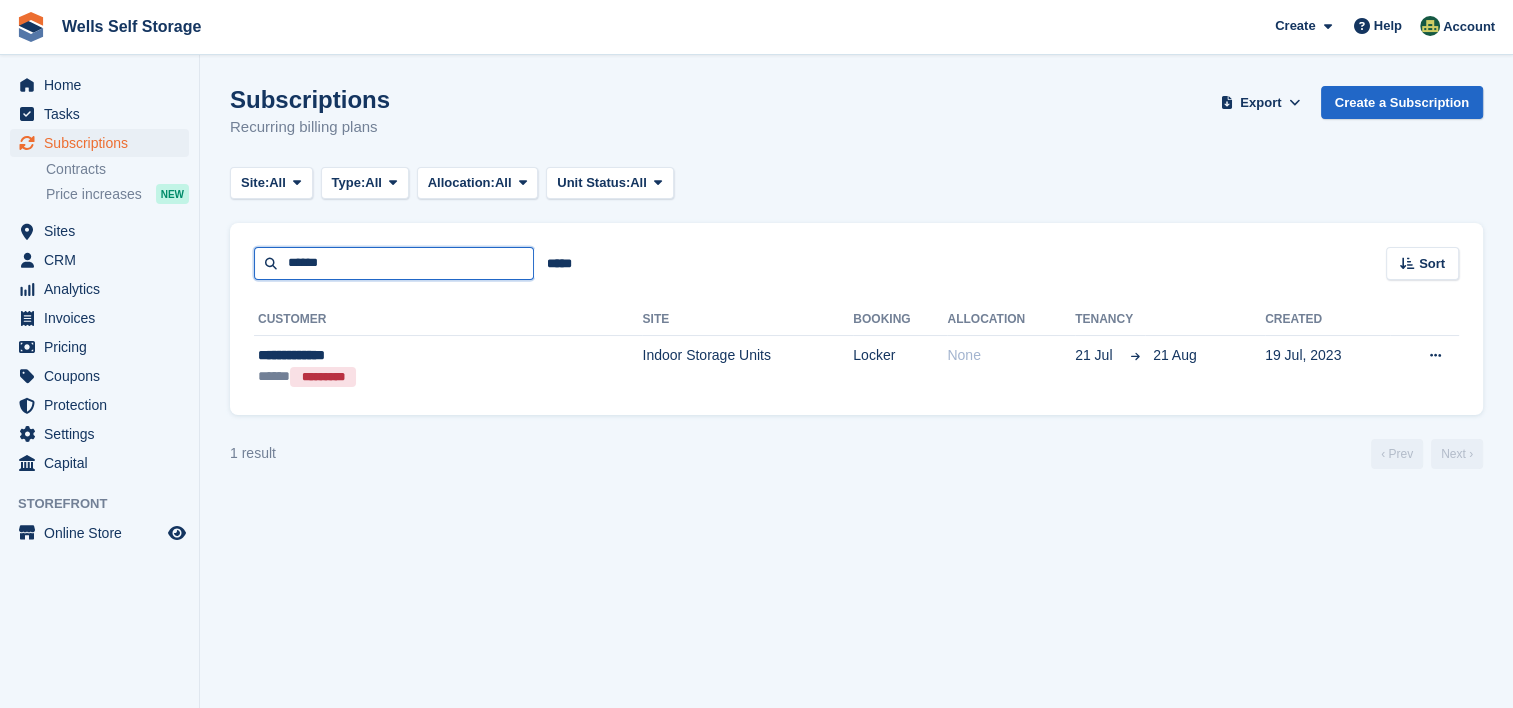 click on "******" at bounding box center [394, 263] 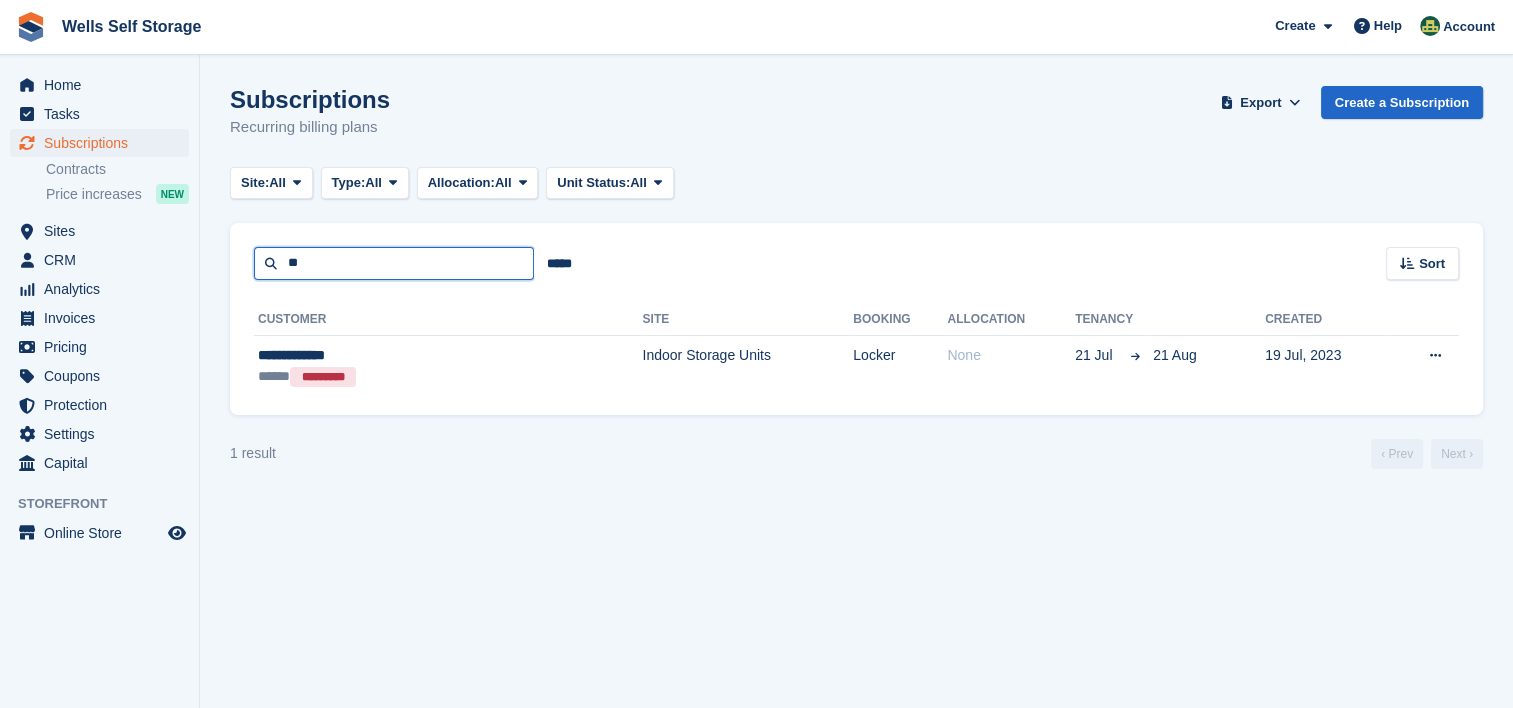 type on "*" 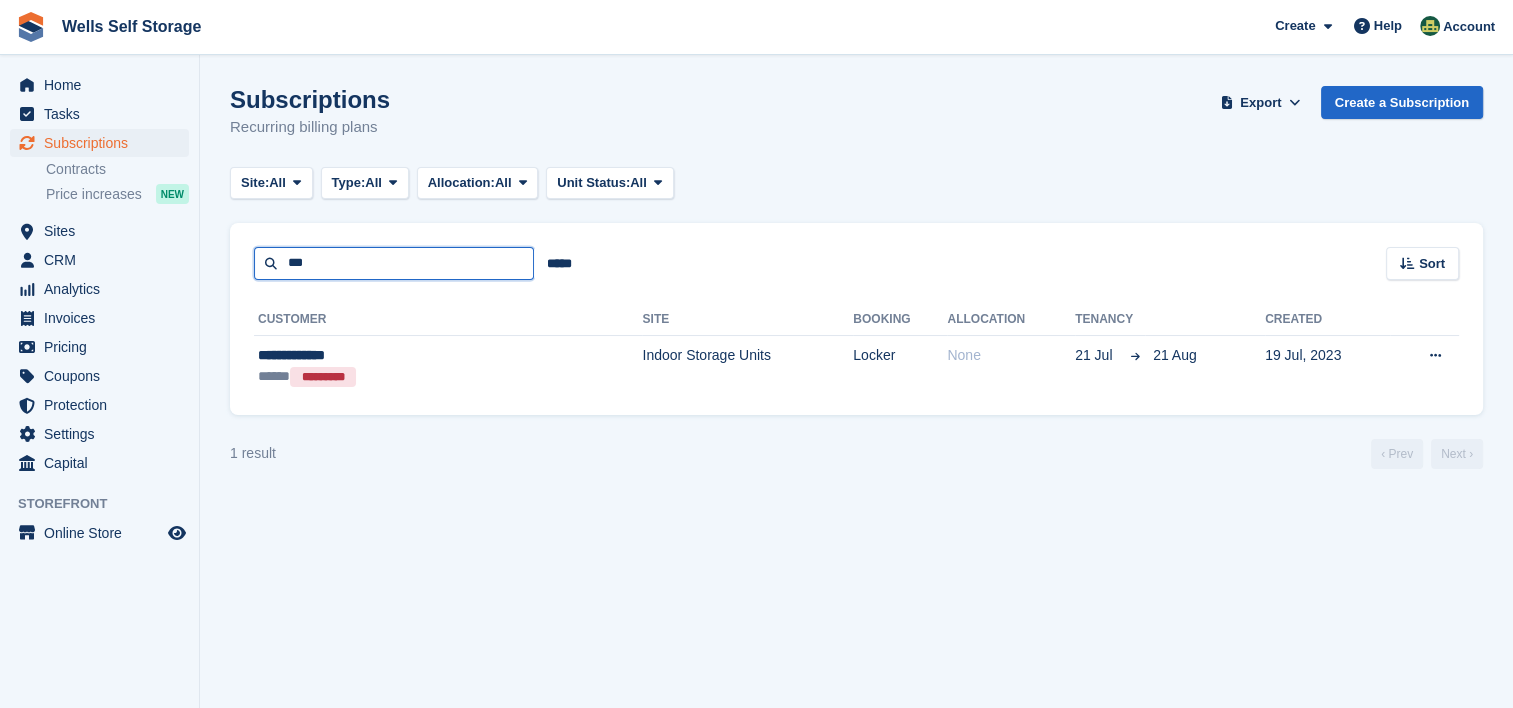 type on "***" 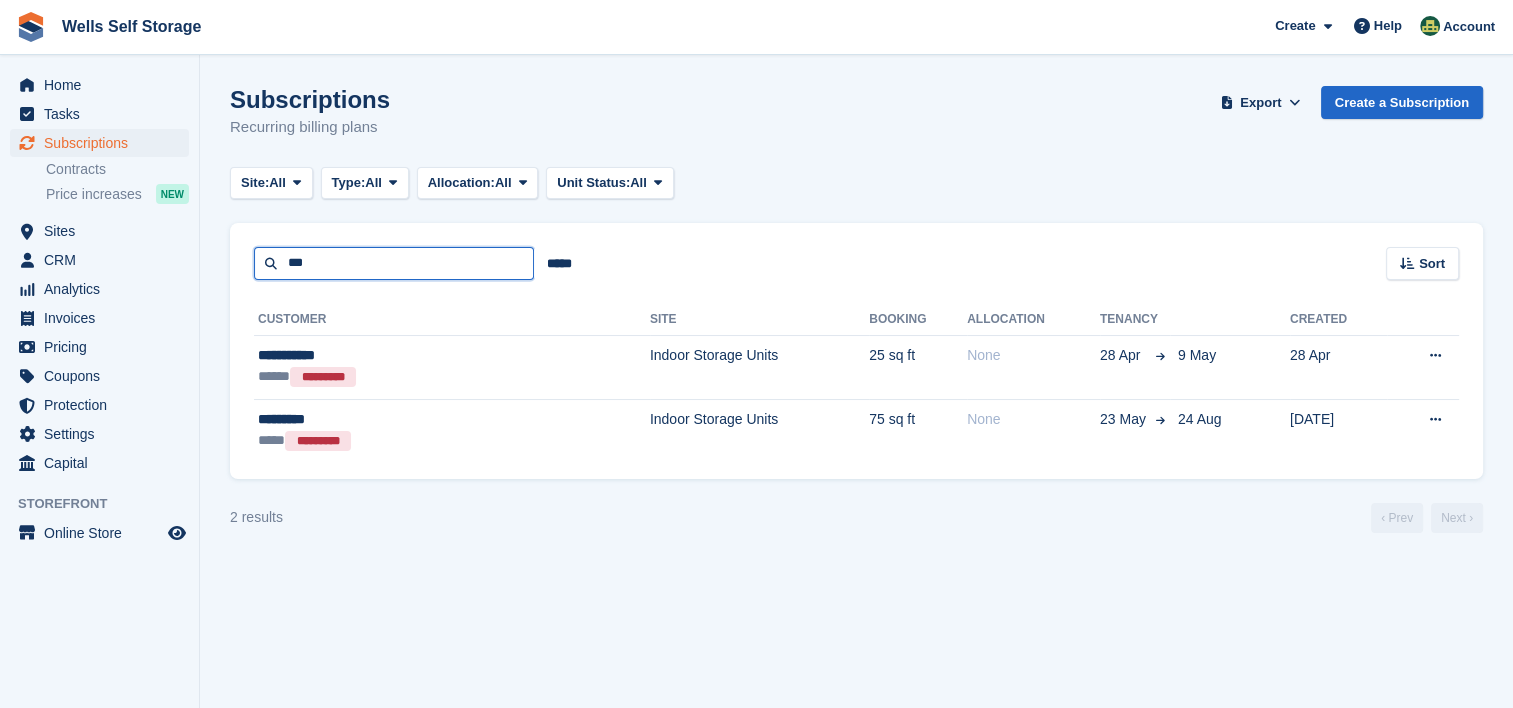 click on "***" at bounding box center (394, 263) 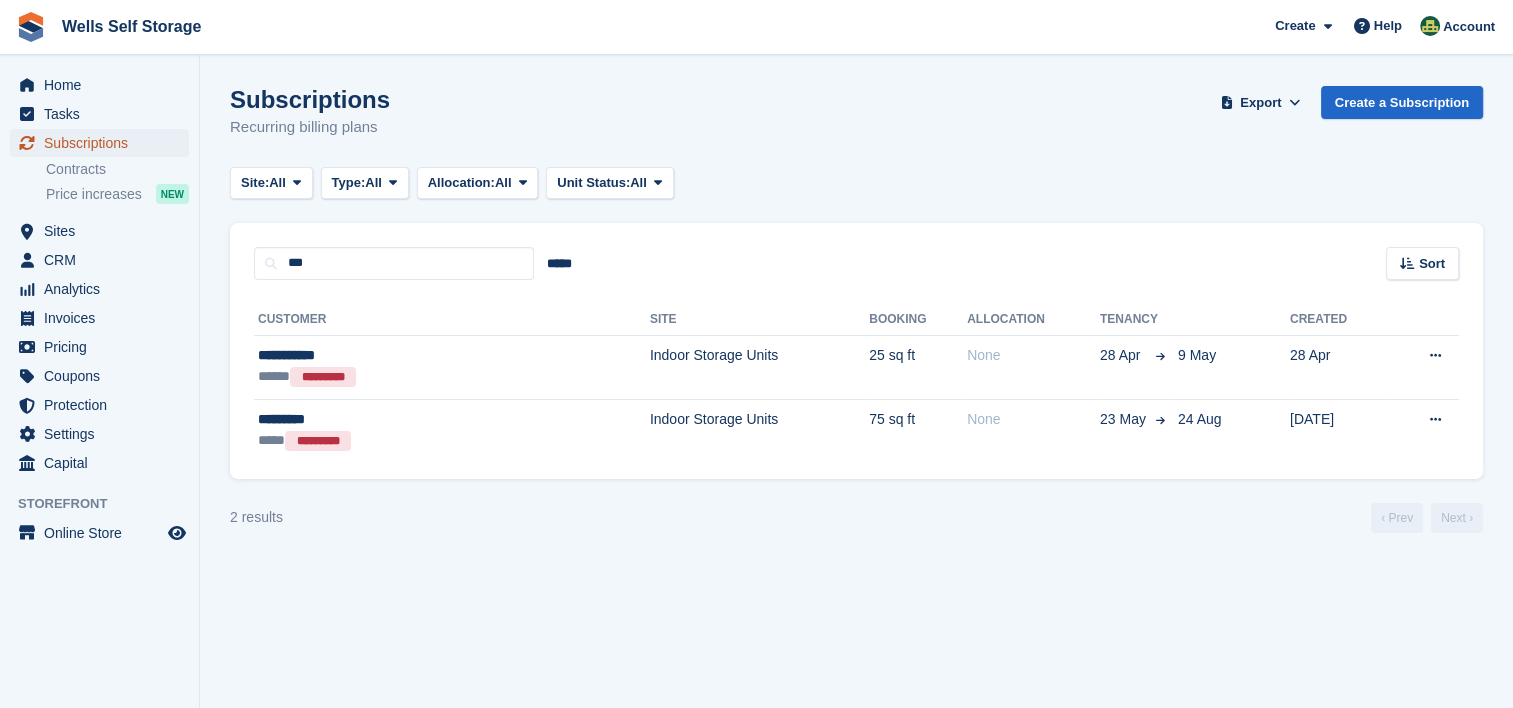 click on "Subscriptions" at bounding box center [104, 143] 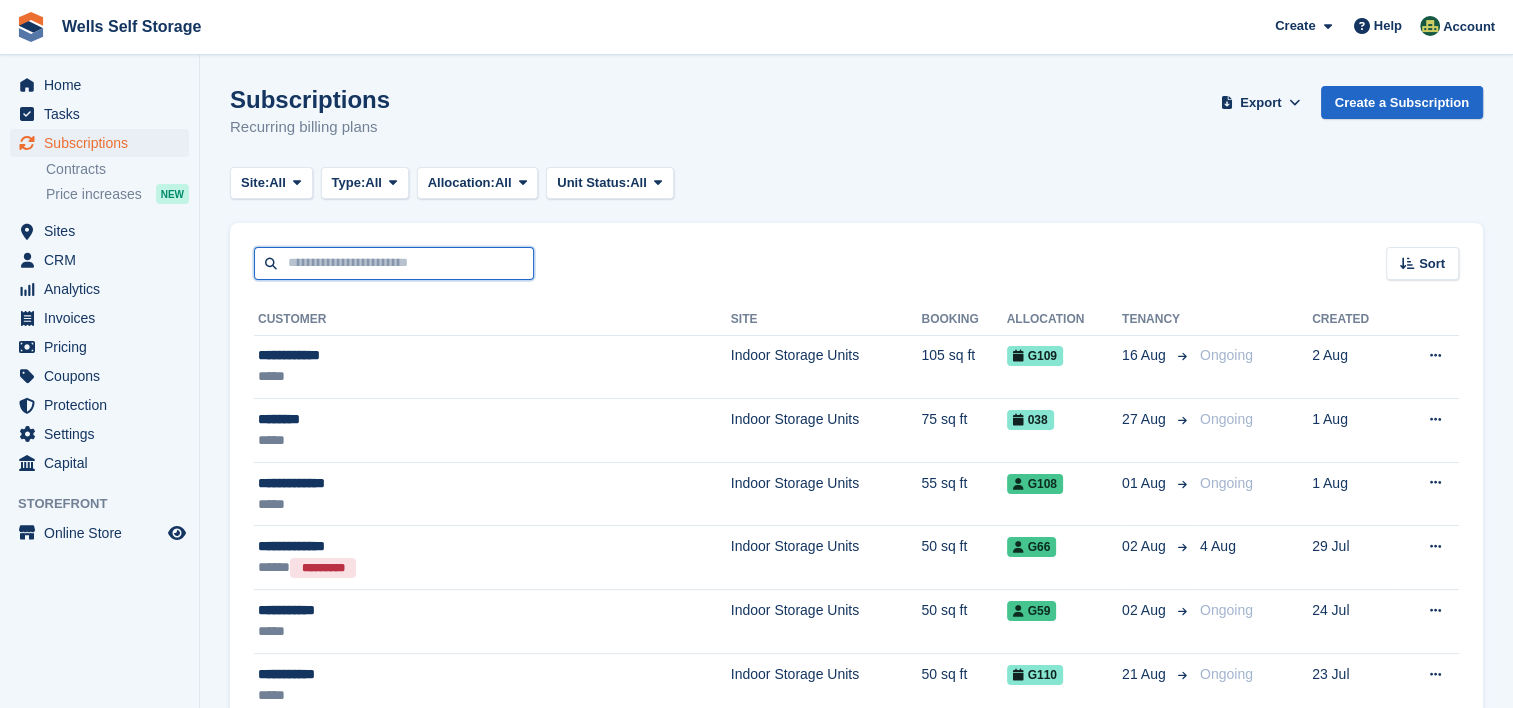 click at bounding box center [394, 263] 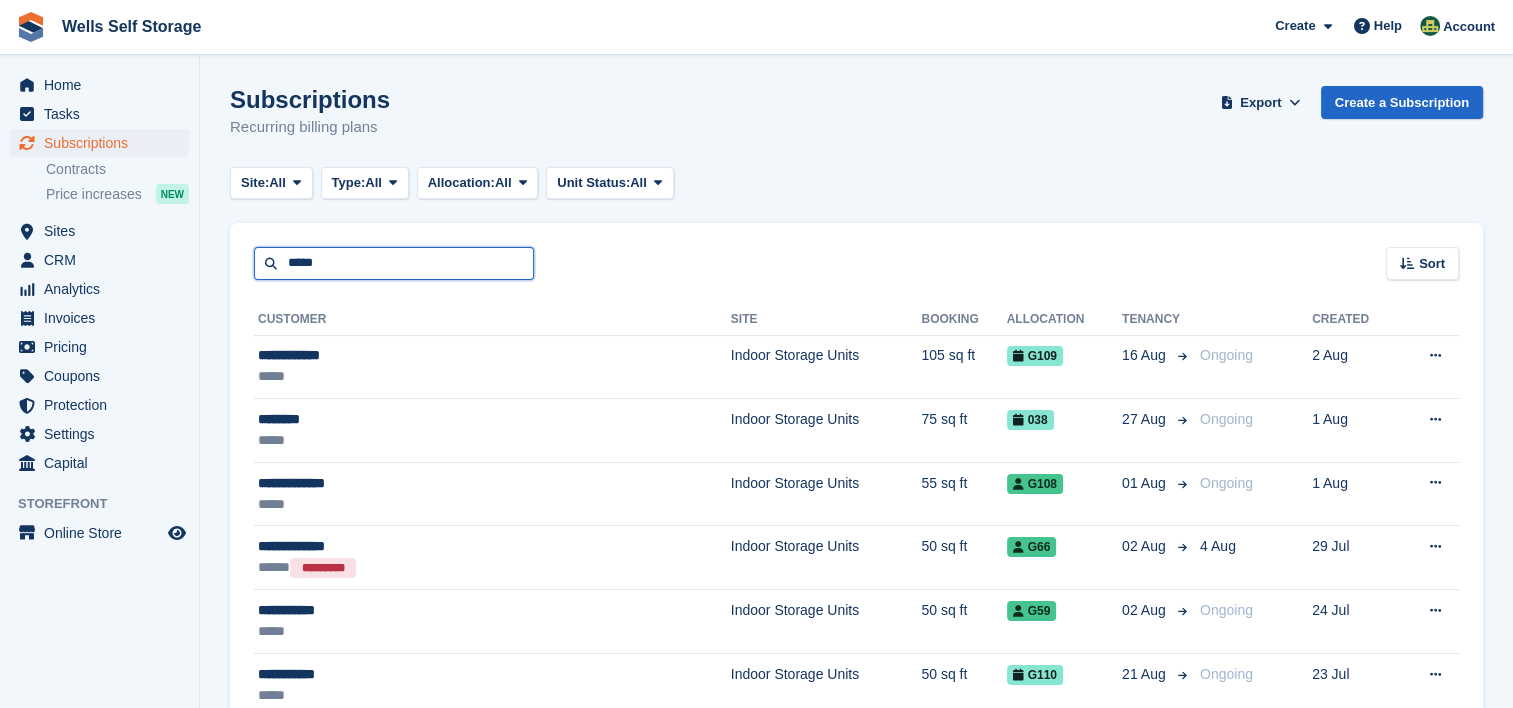 type on "*****" 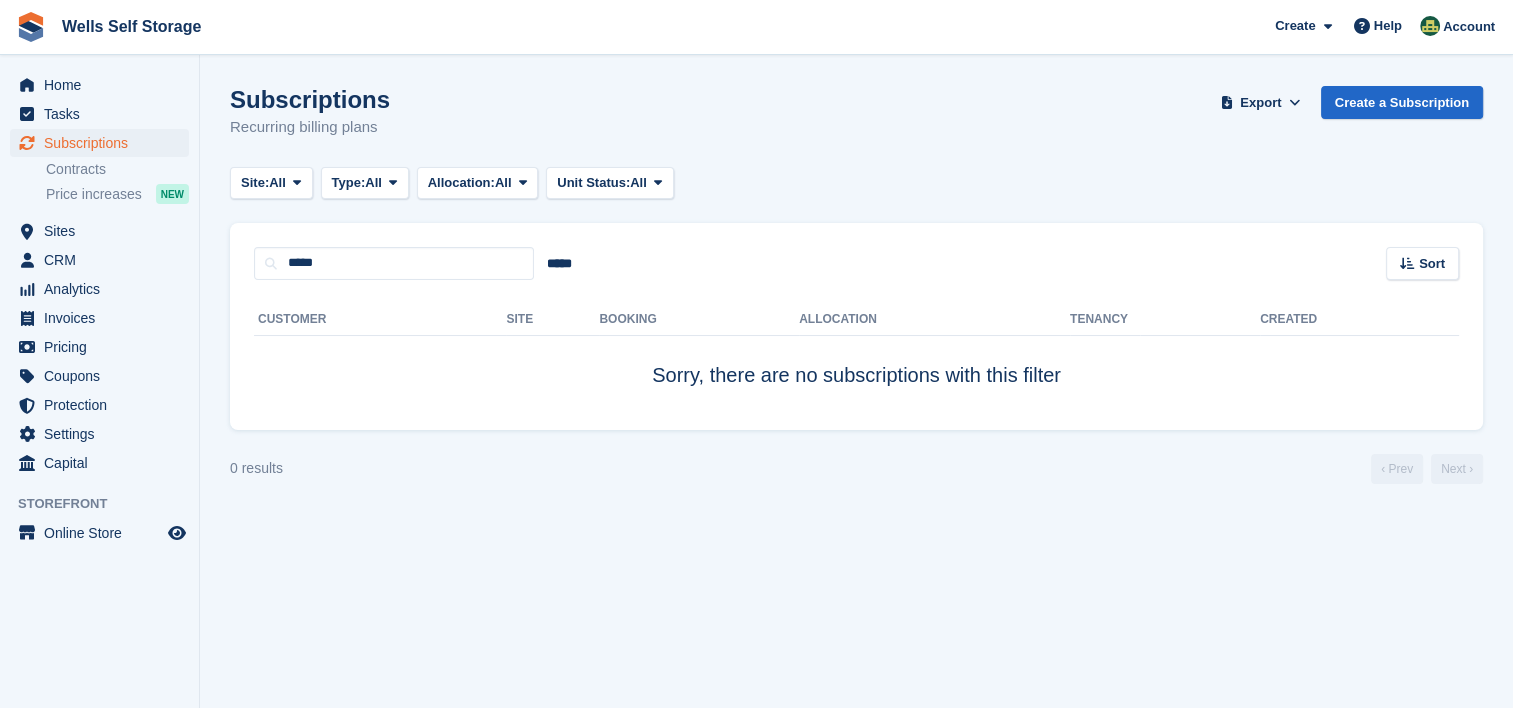 click on "Tasks" at bounding box center [99, 114] 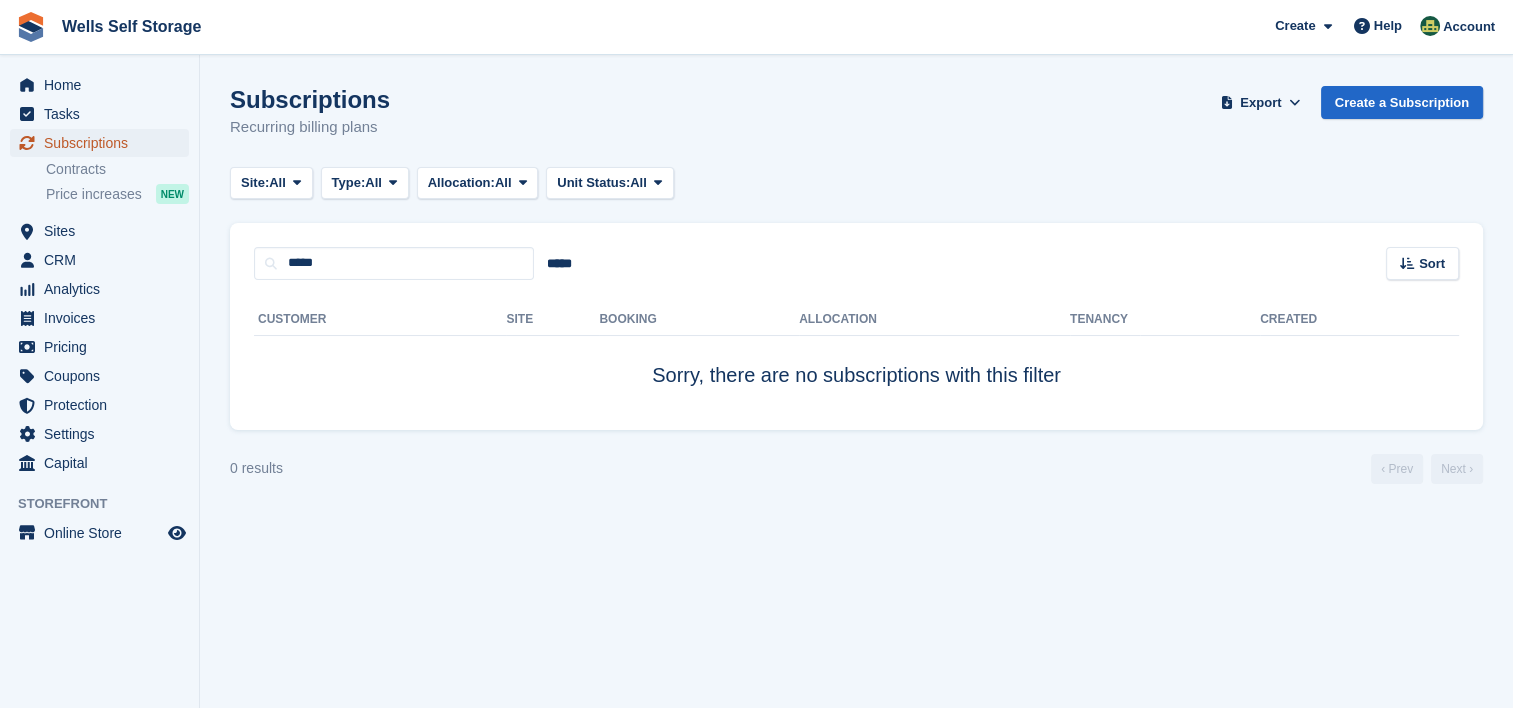click on "Subscriptions" at bounding box center [104, 143] 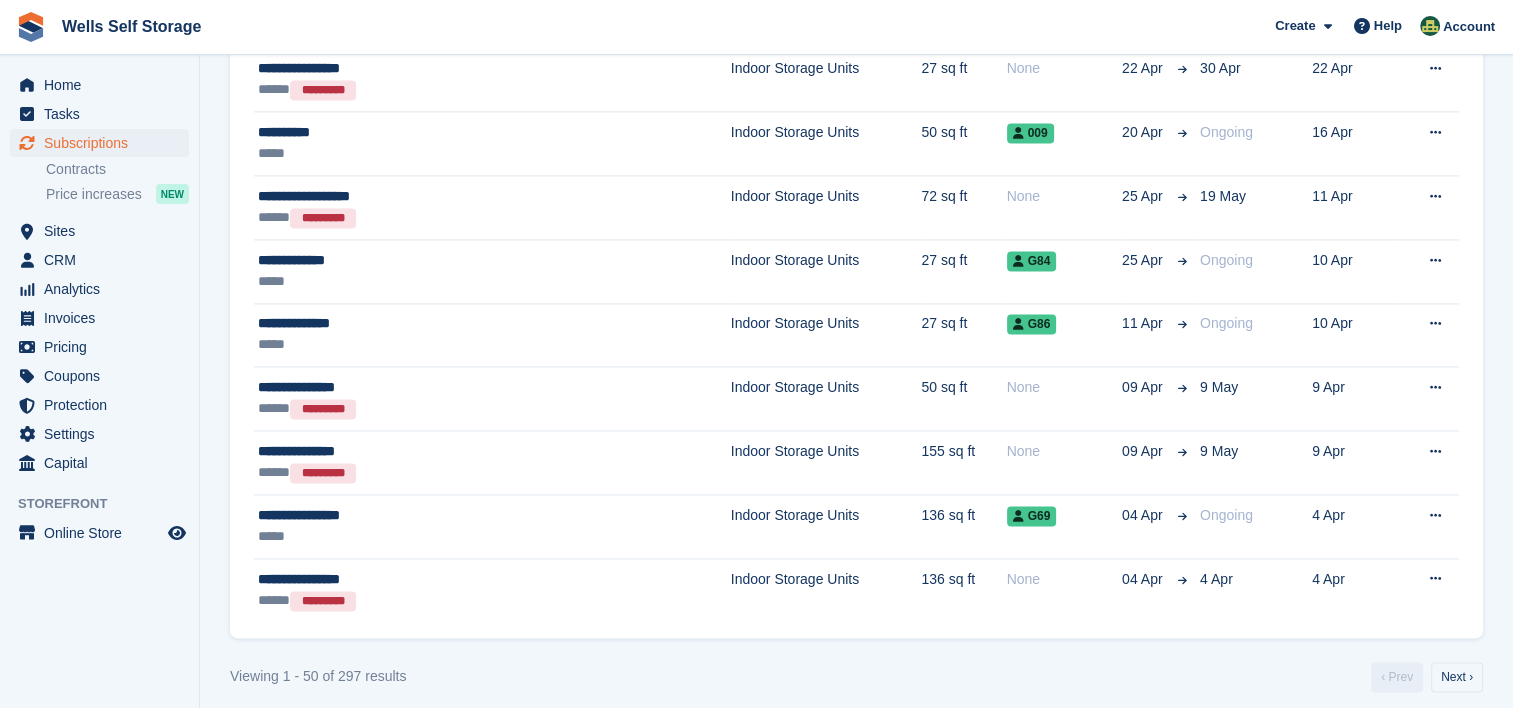 scroll, scrollTop: 2904, scrollLeft: 0, axis: vertical 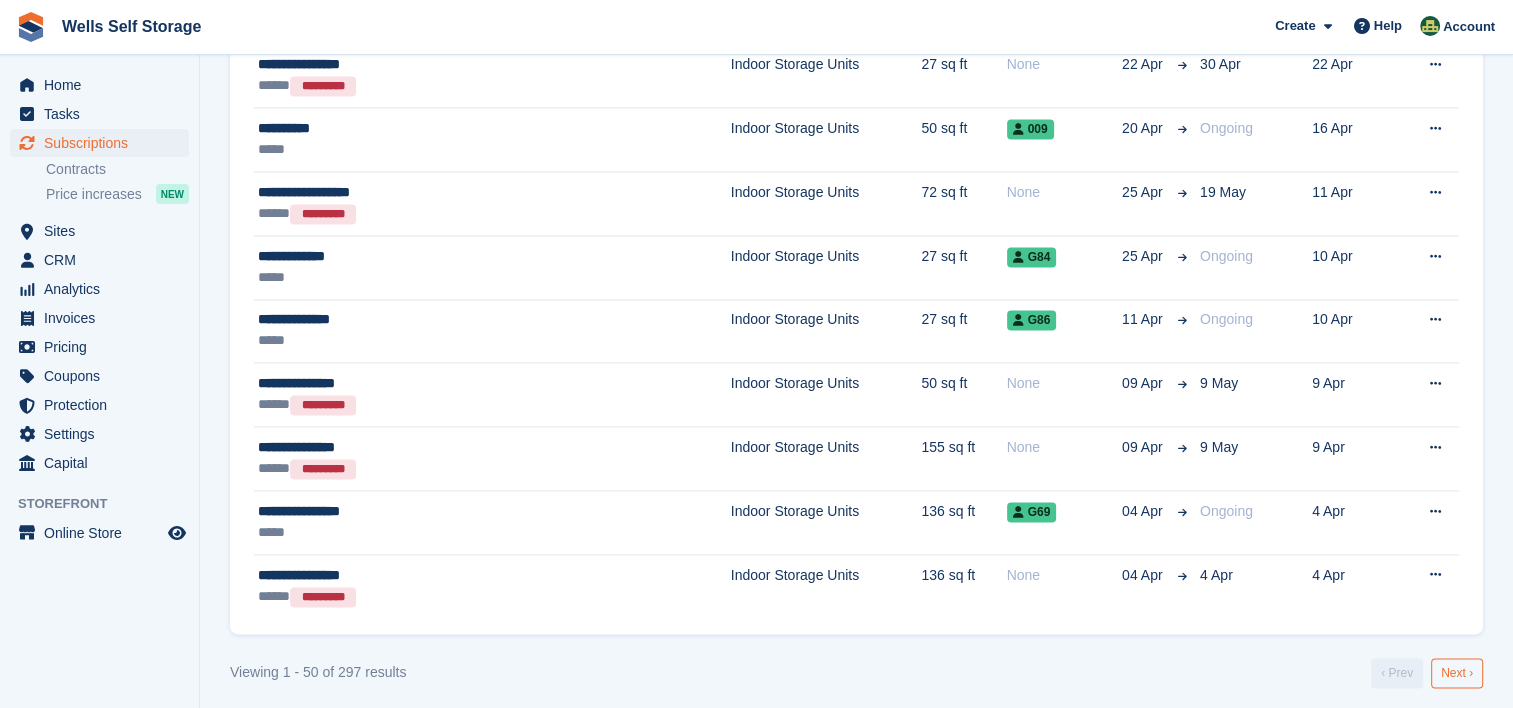 click on "Next ›" at bounding box center (1457, 673) 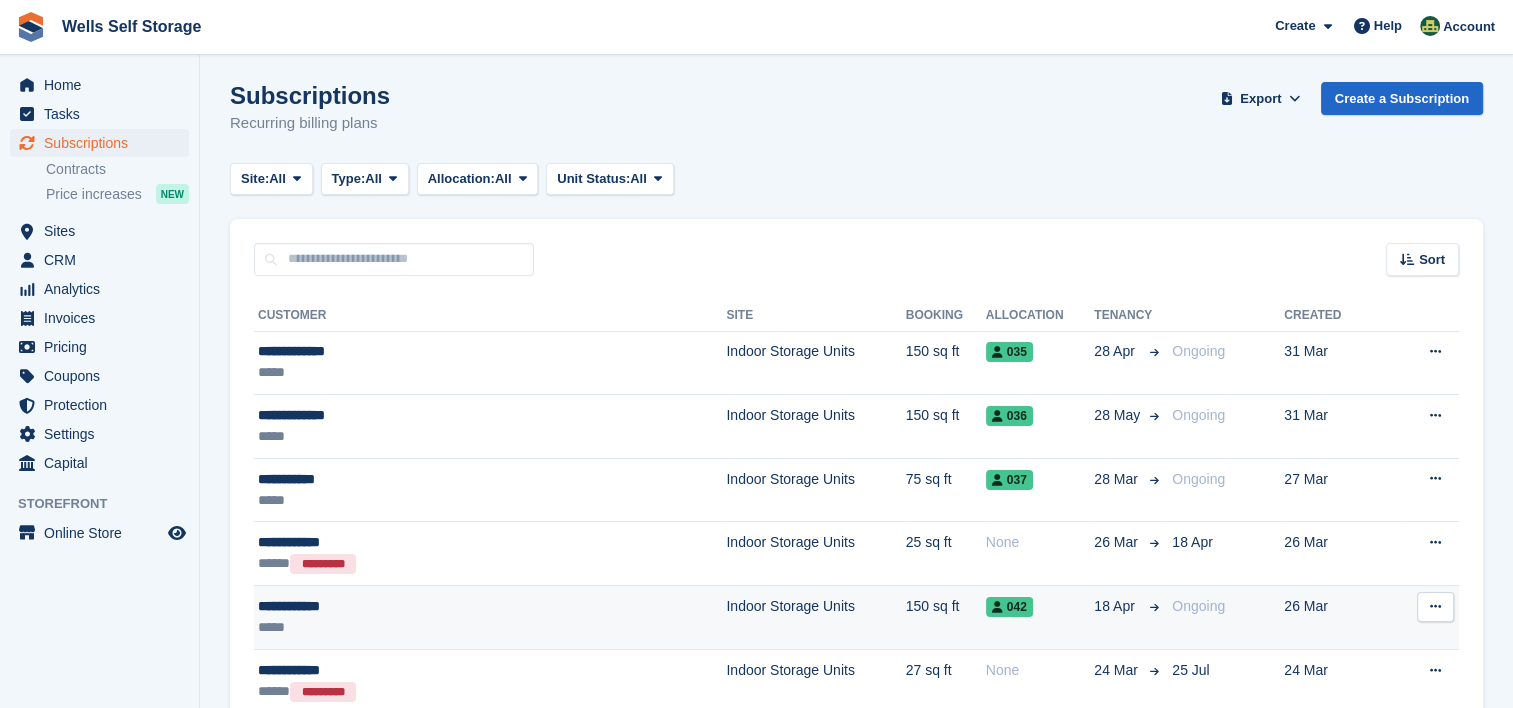 scroll, scrollTop: 0, scrollLeft: 0, axis: both 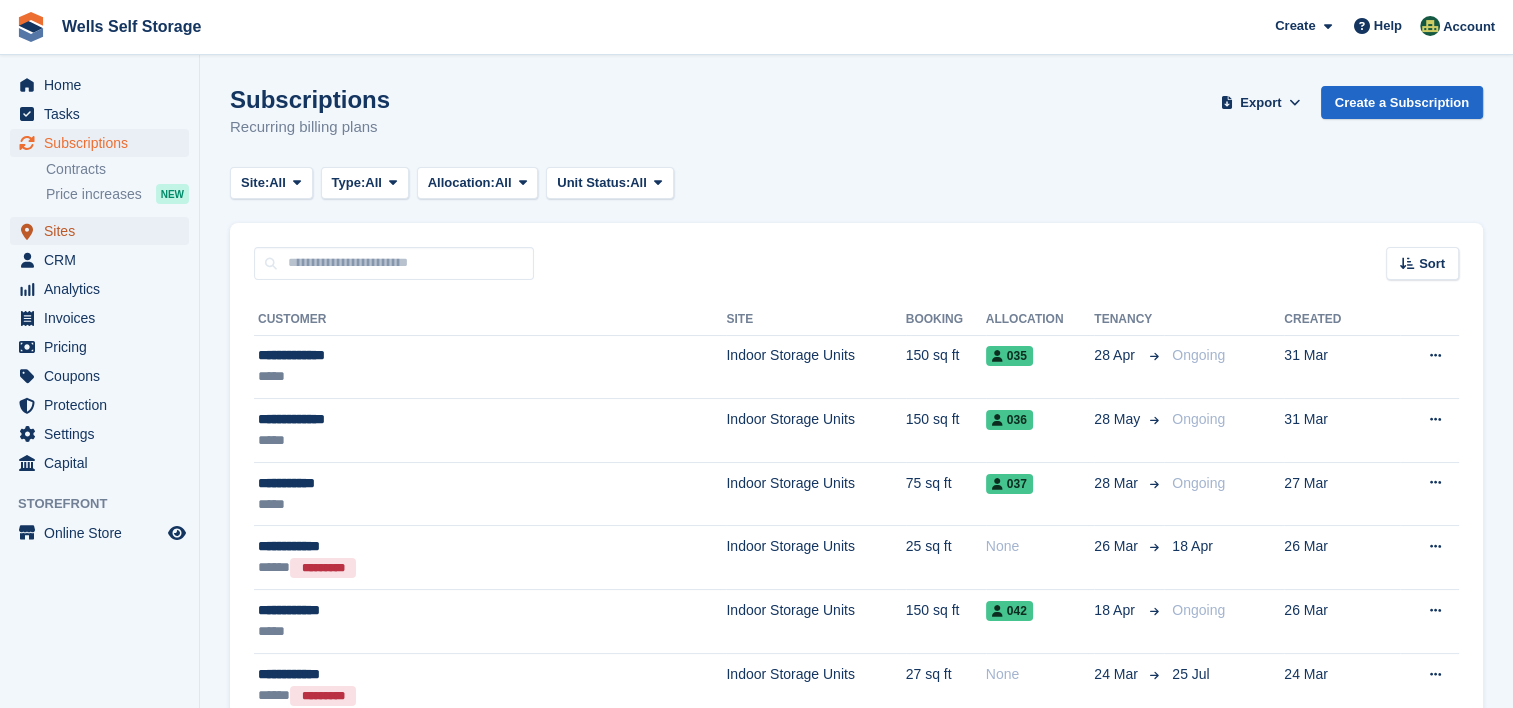 click on "Sites" at bounding box center (104, 231) 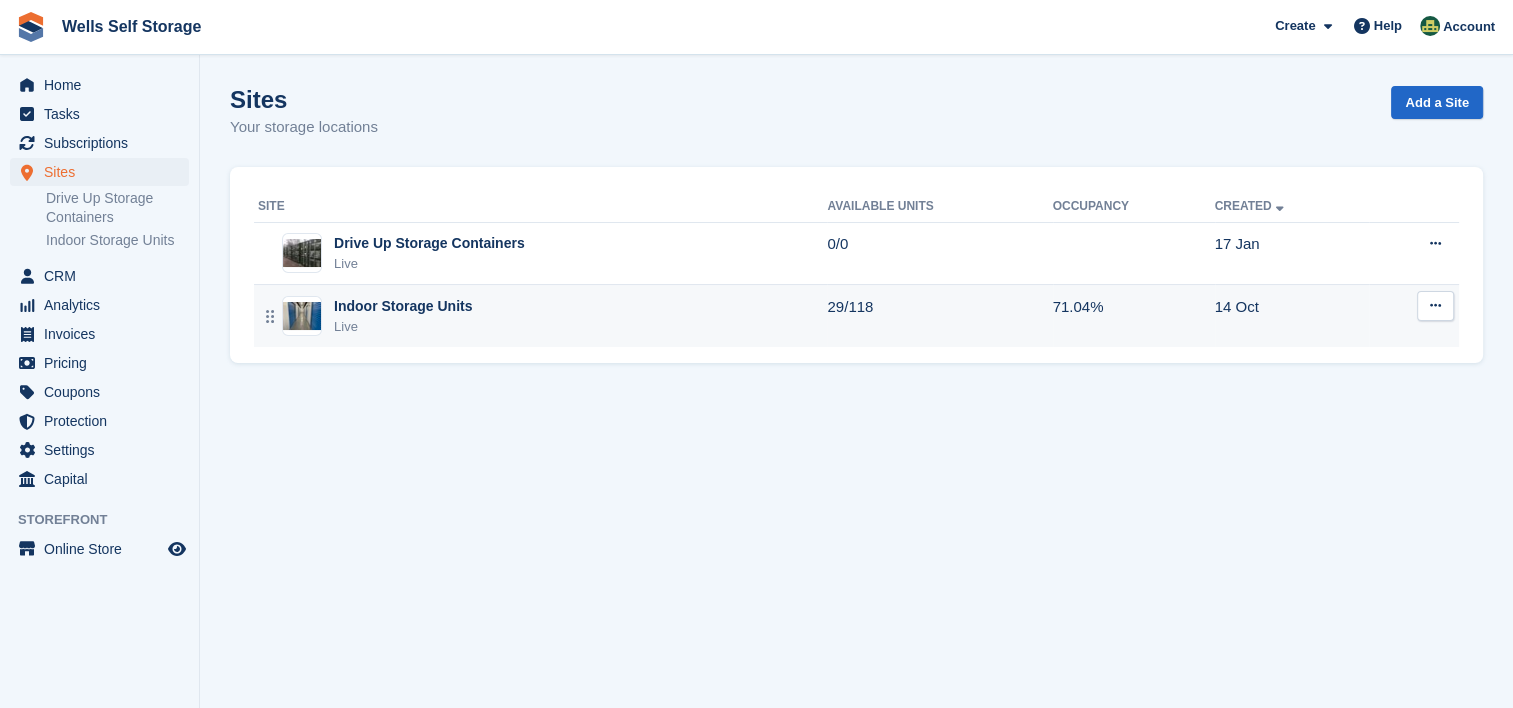 click on "Indoor Storage Units" at bounding box center [403, 306] 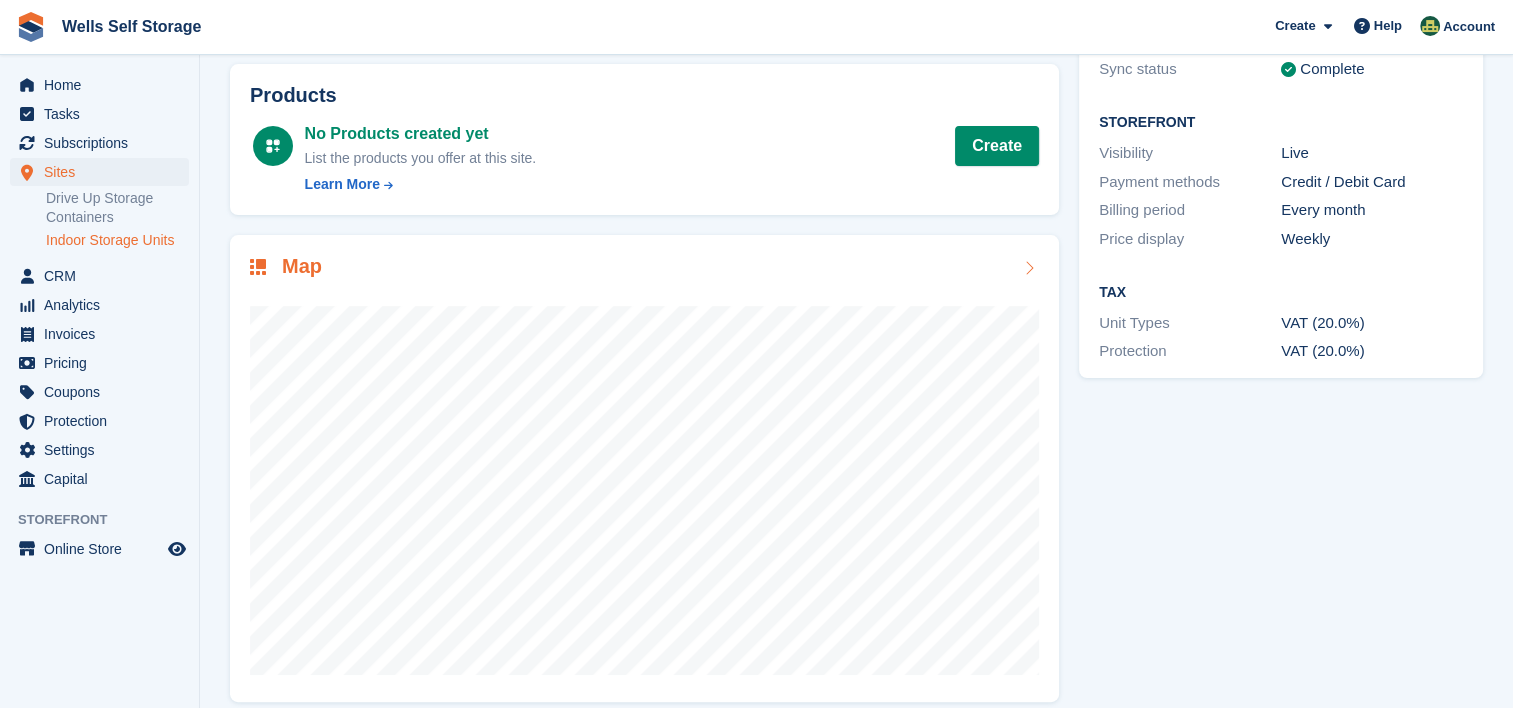 scroll, scrollTop: 316, scrollLeft: 0, axis: vertical 